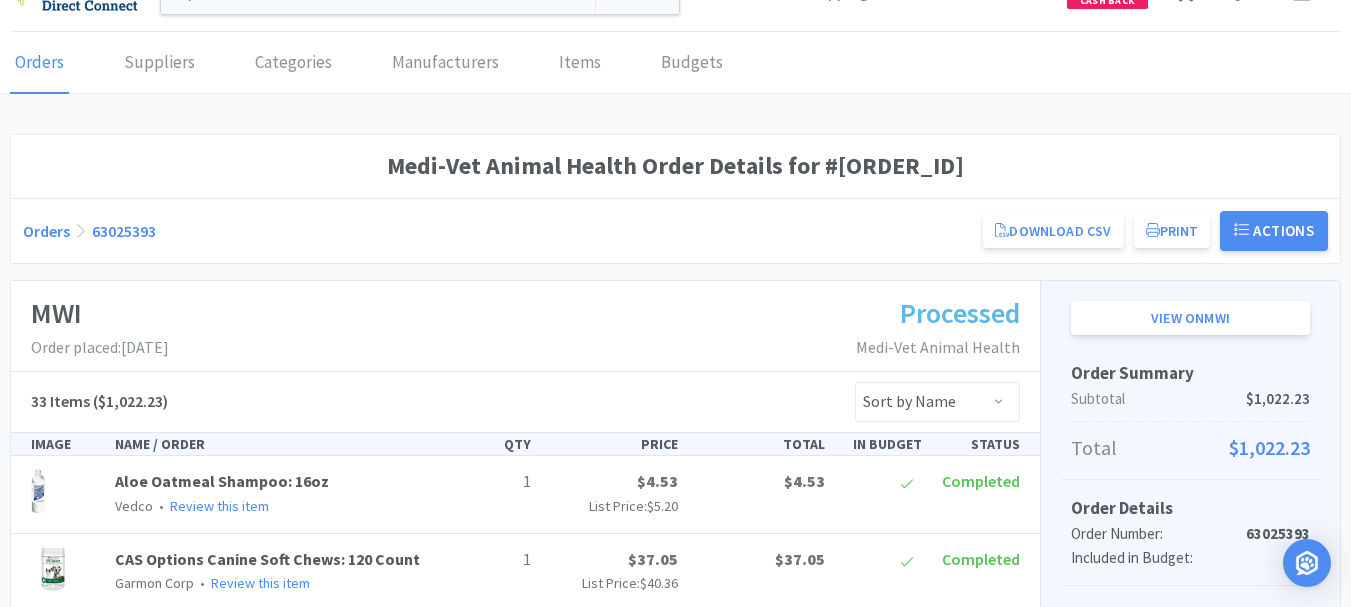 scroll, scrollTop: 0, scrollLeft: 0, axis: both 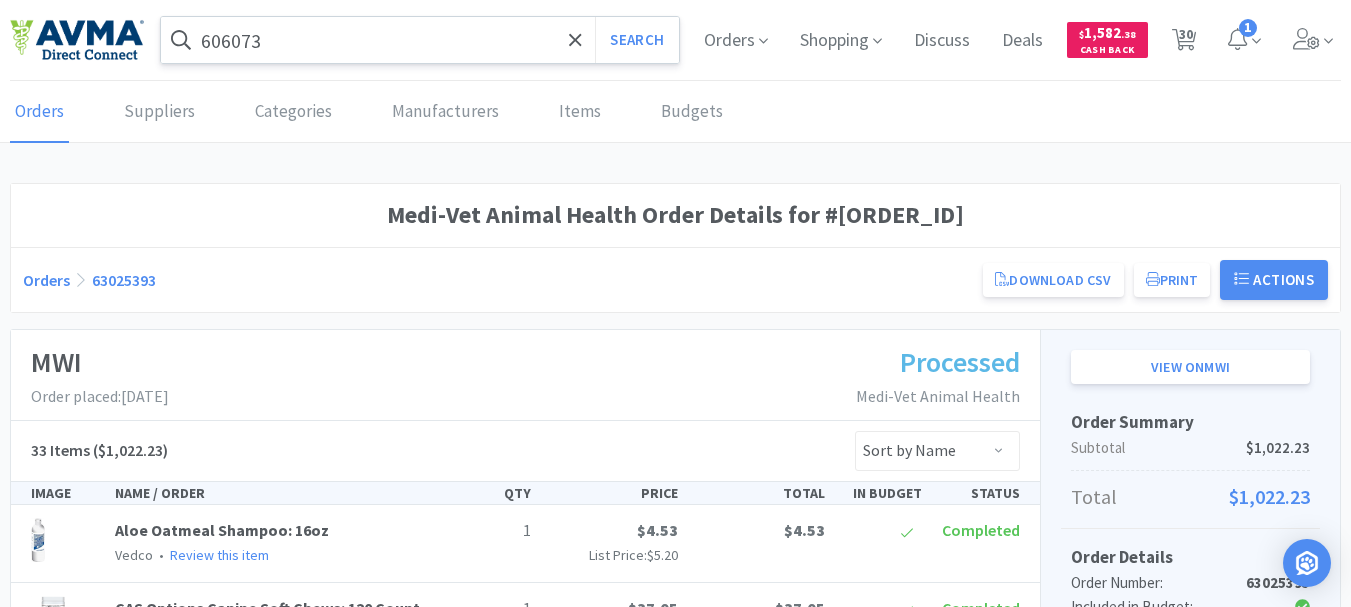 click on "606073" at bounding box center [420, 40] 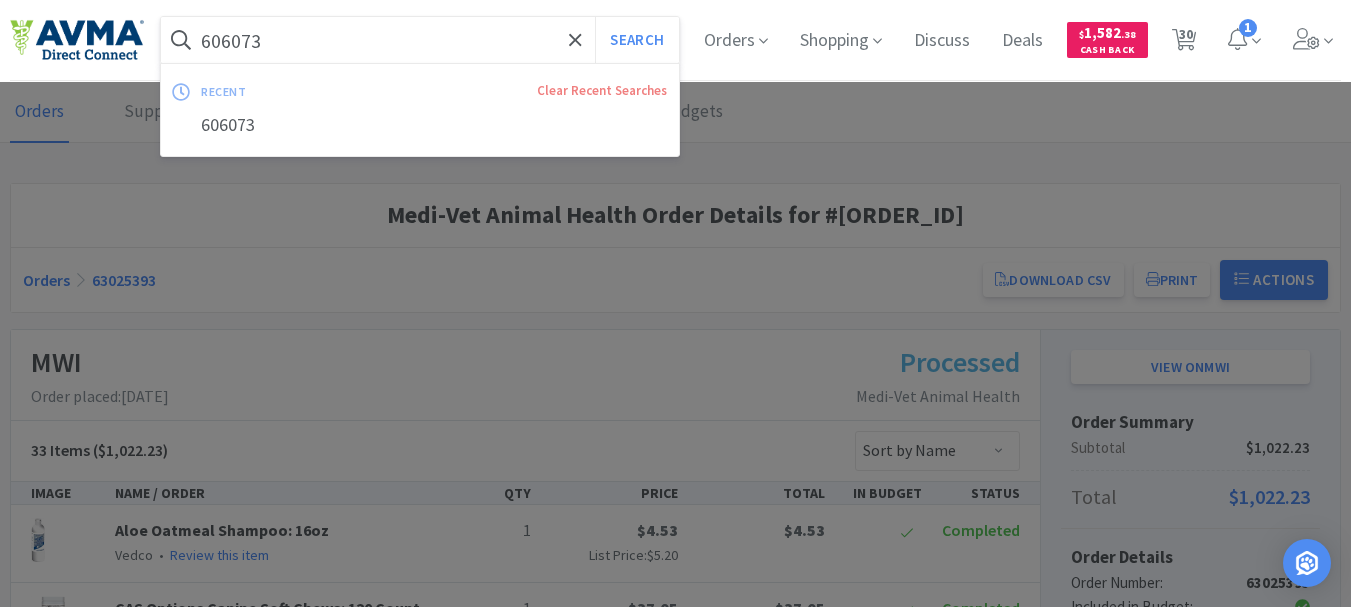 paste on "053466" 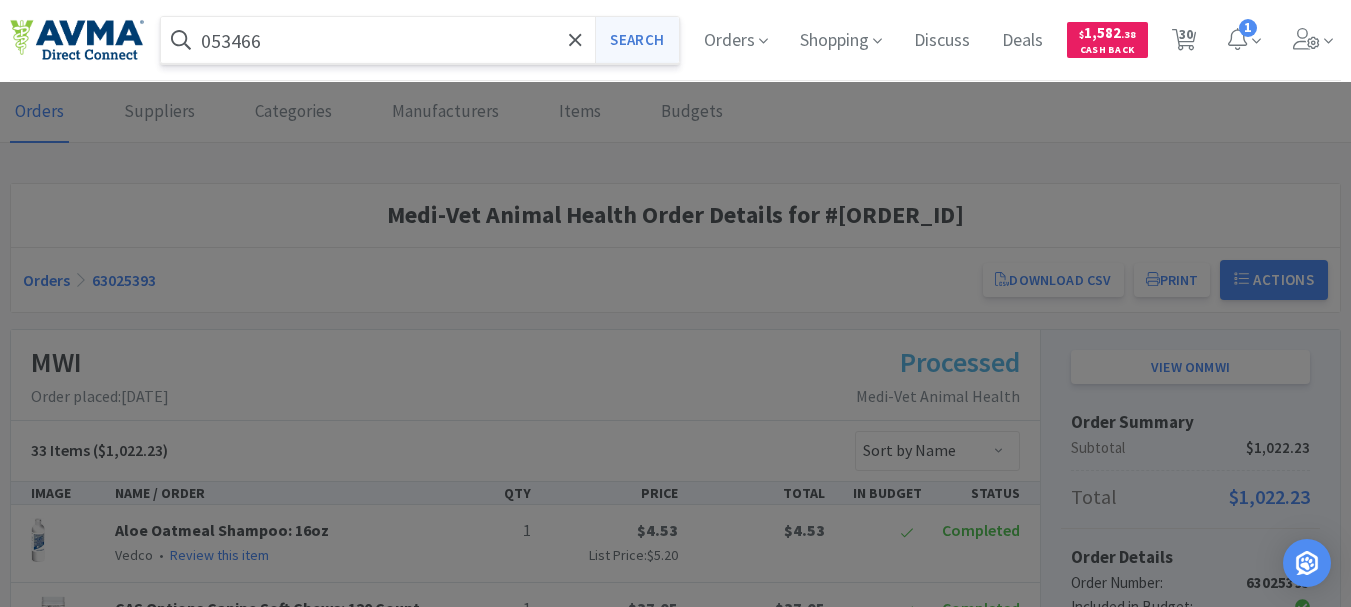 type on "053466" 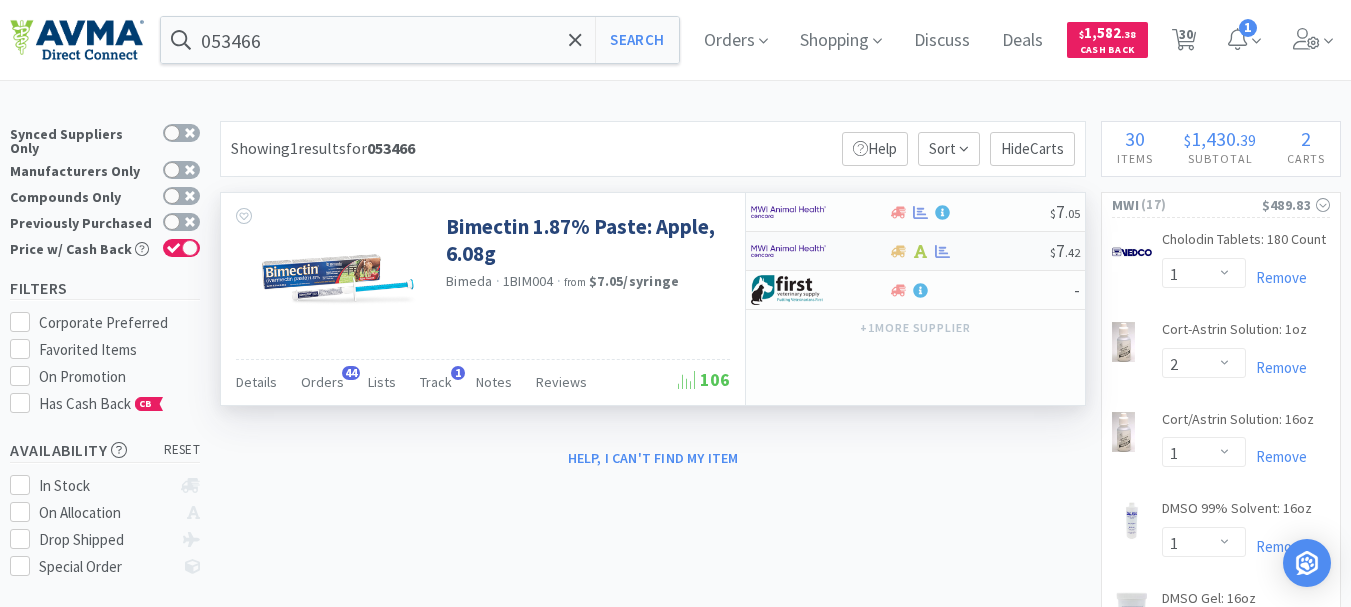 click at bounding box center (788, 251) 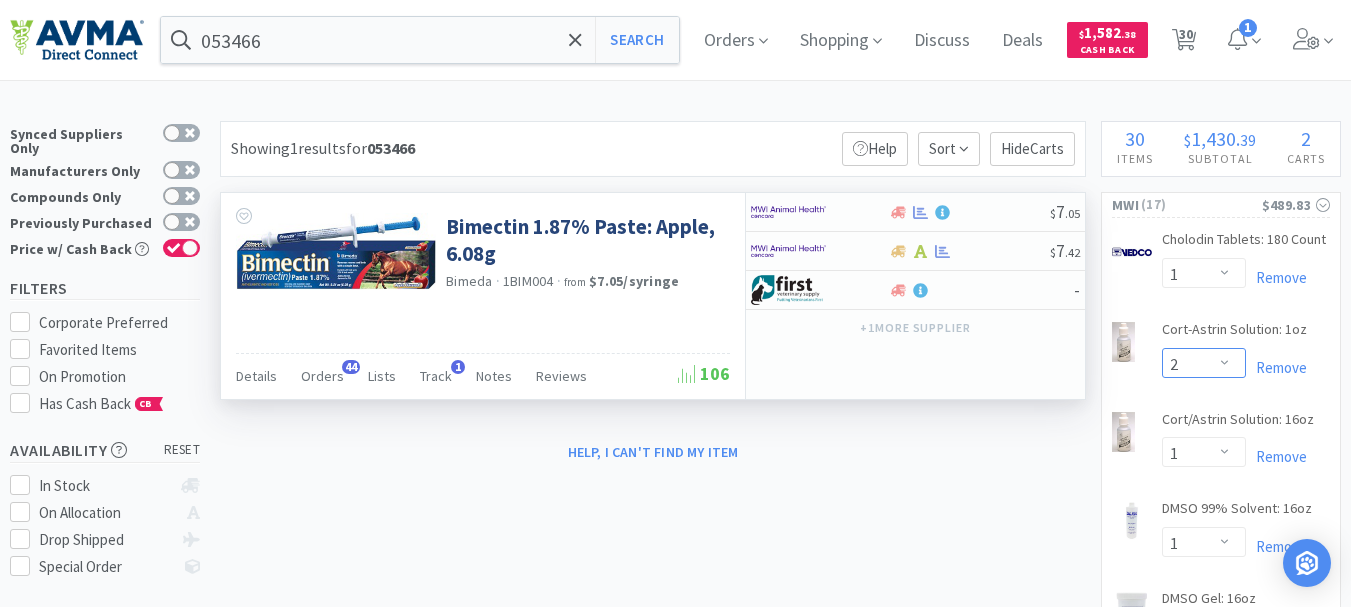 click on "Enter Quantity 1 2 3 4 5 6 7 8 9 10 11 12 13 14 15 16 17 18 19 20 Enter Quantity" at bounding box center [1204, 363] 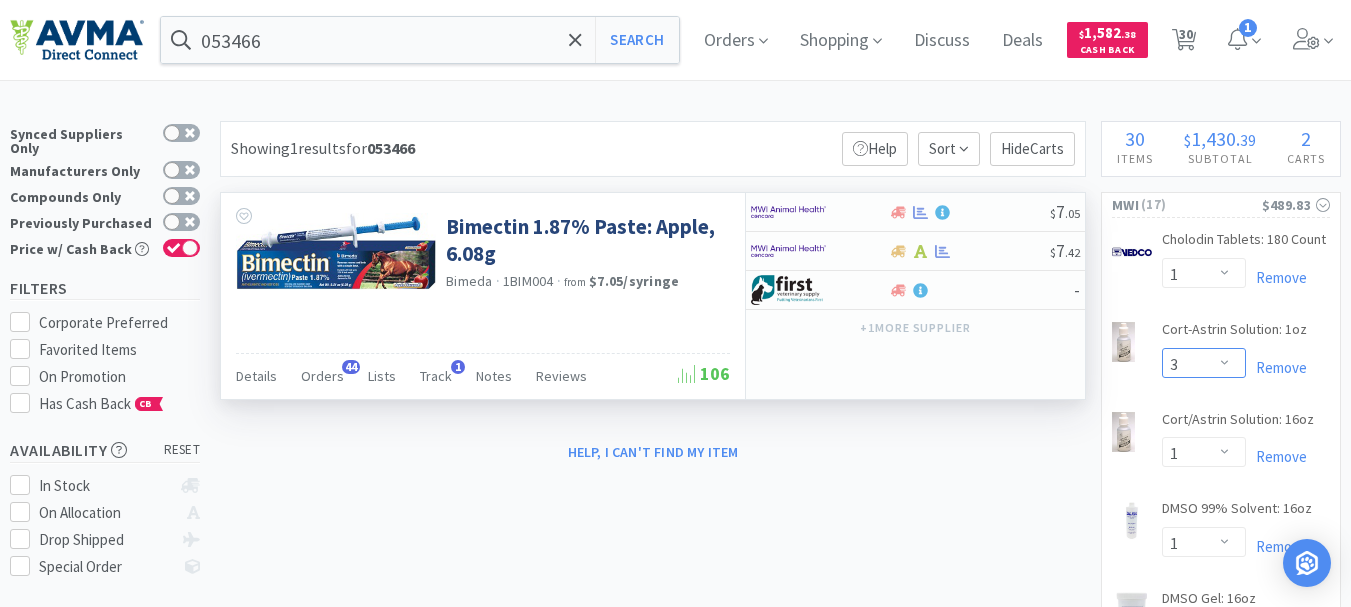 click on "Enter Quantity 1 2 3 4 5 6 7 8 9 10 11 12 13 14 15 16 17 18 19 20 Enter Quantity" at bounding box center [1204, 363] 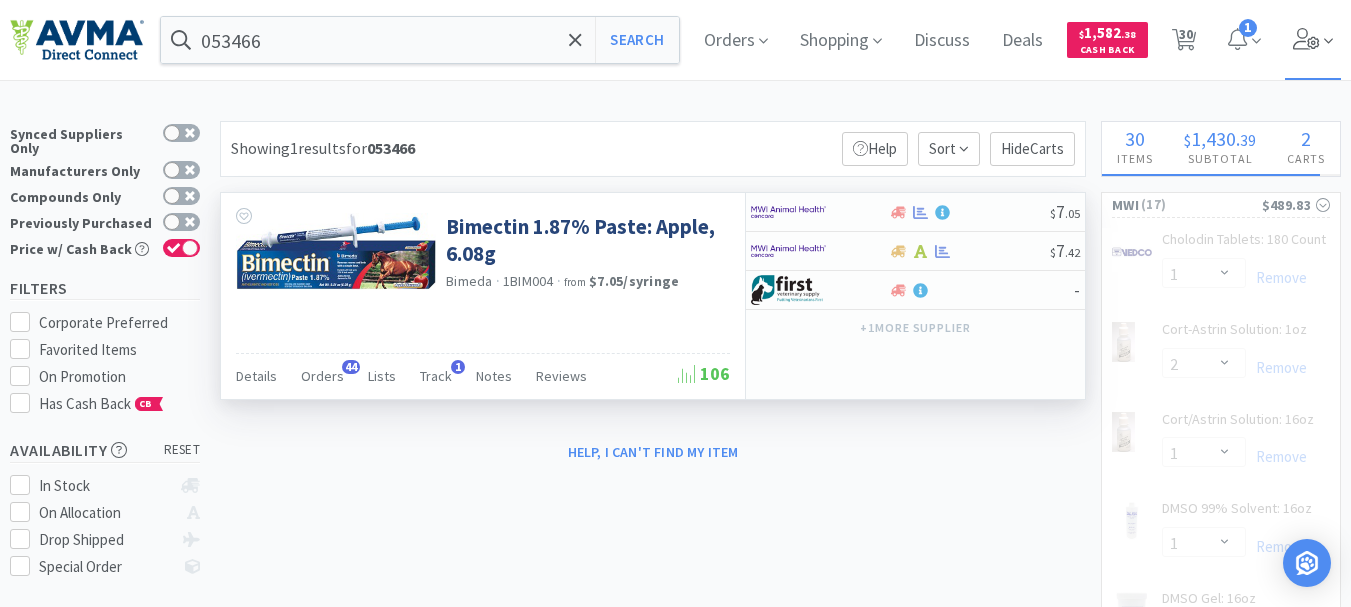select on "3" 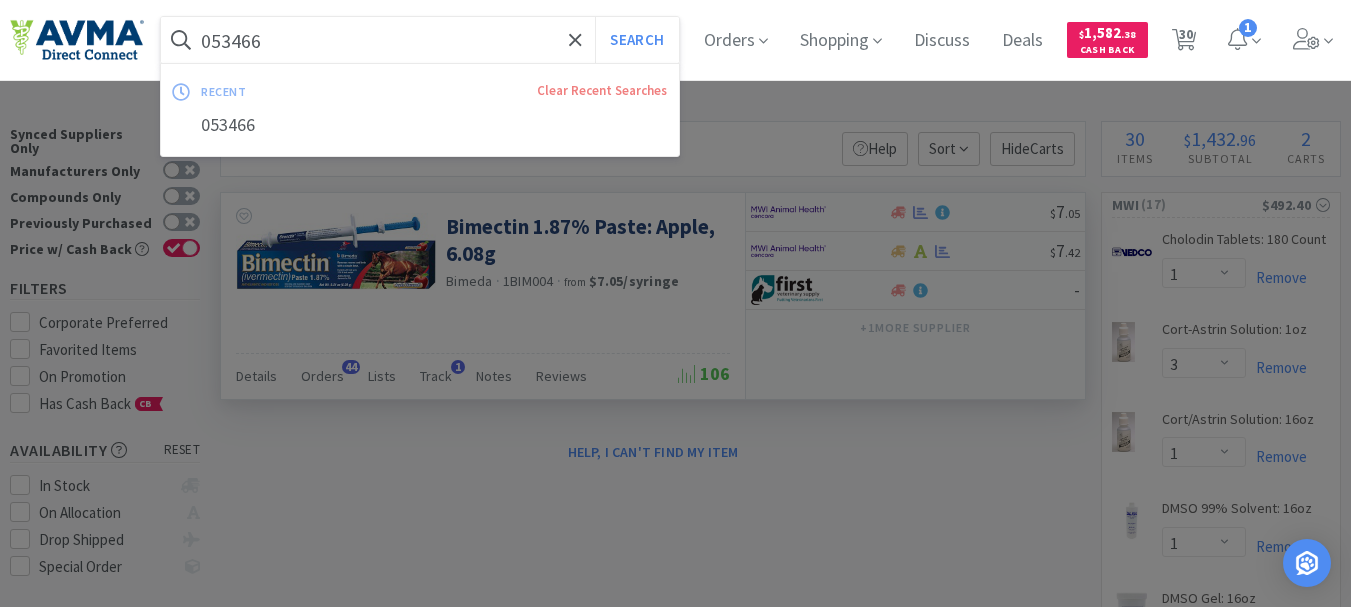 click on "053466" at bounding box center (420, 40) 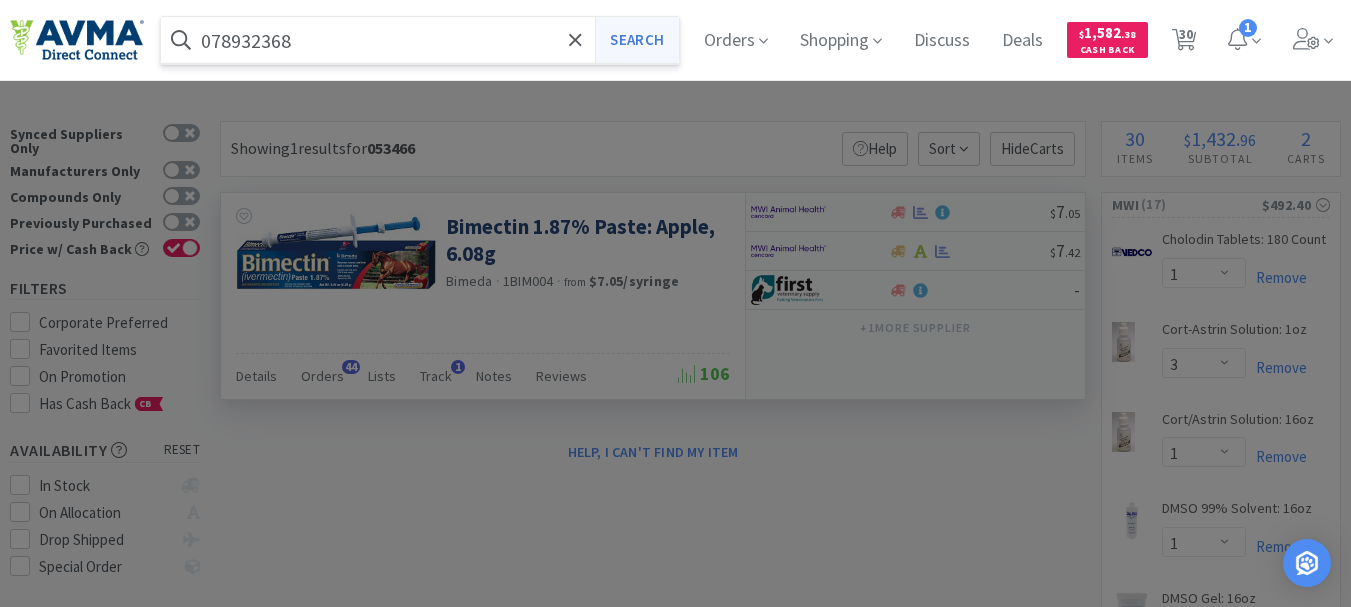 type on "078932368" 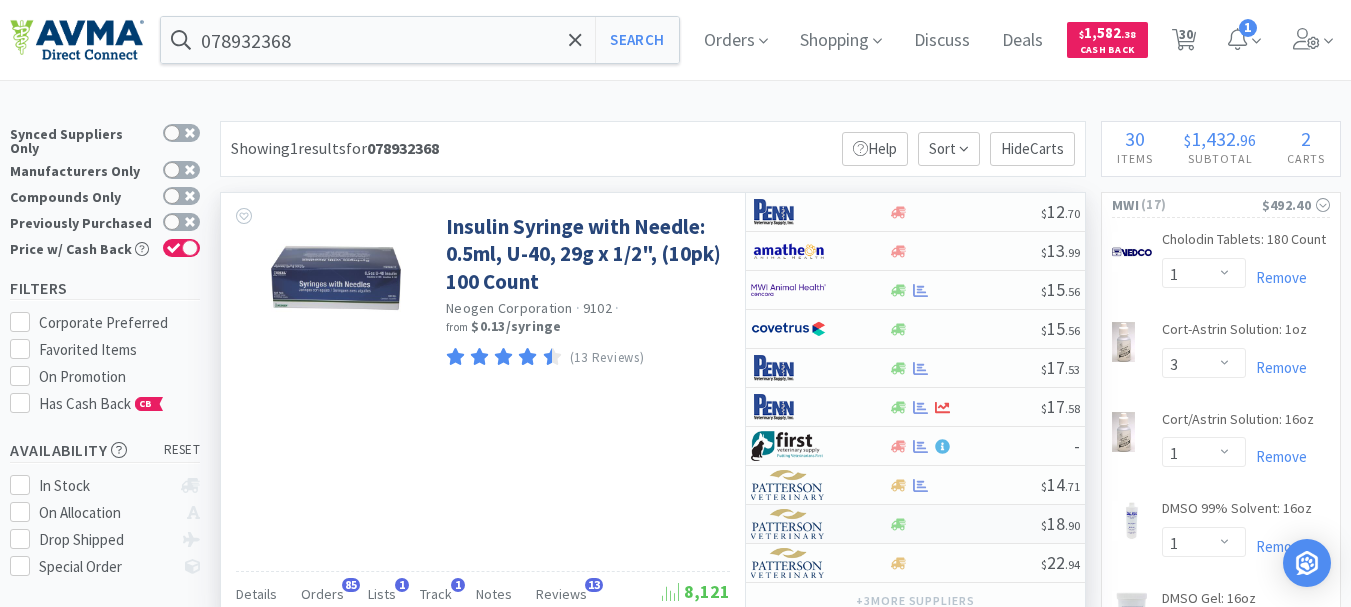 scroll, scrollTop: 100, scrollLeft: 0, axis: vertical 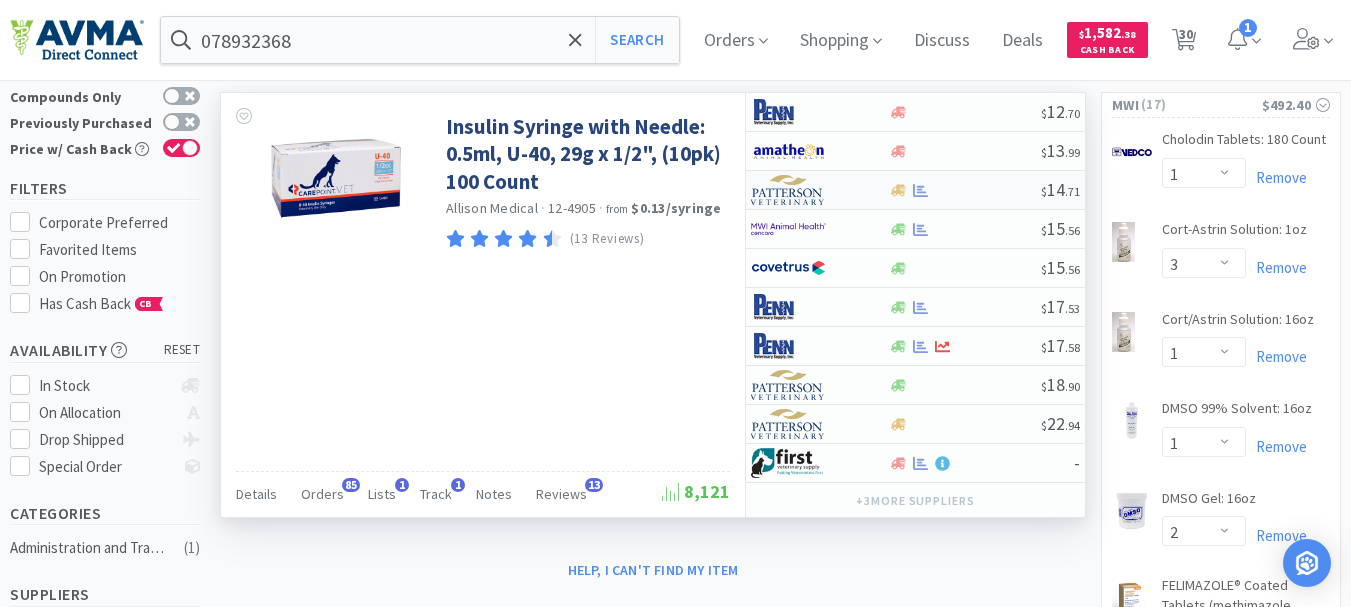 click at bounding box center (788, 190) 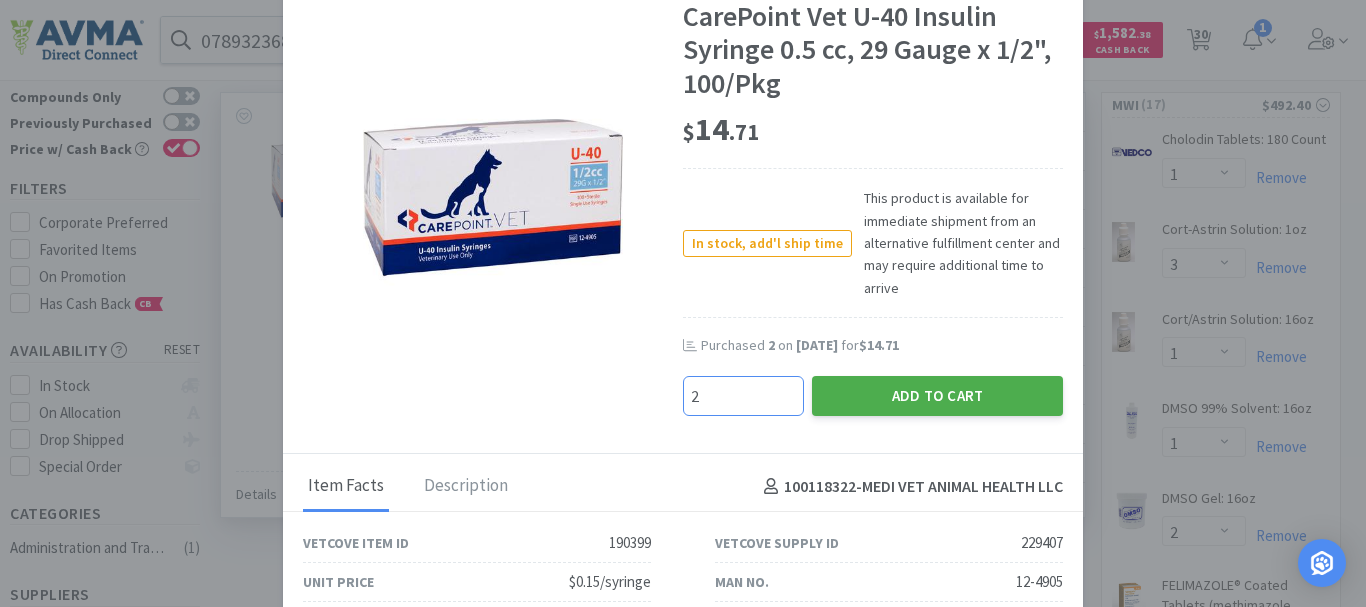 type on "2" 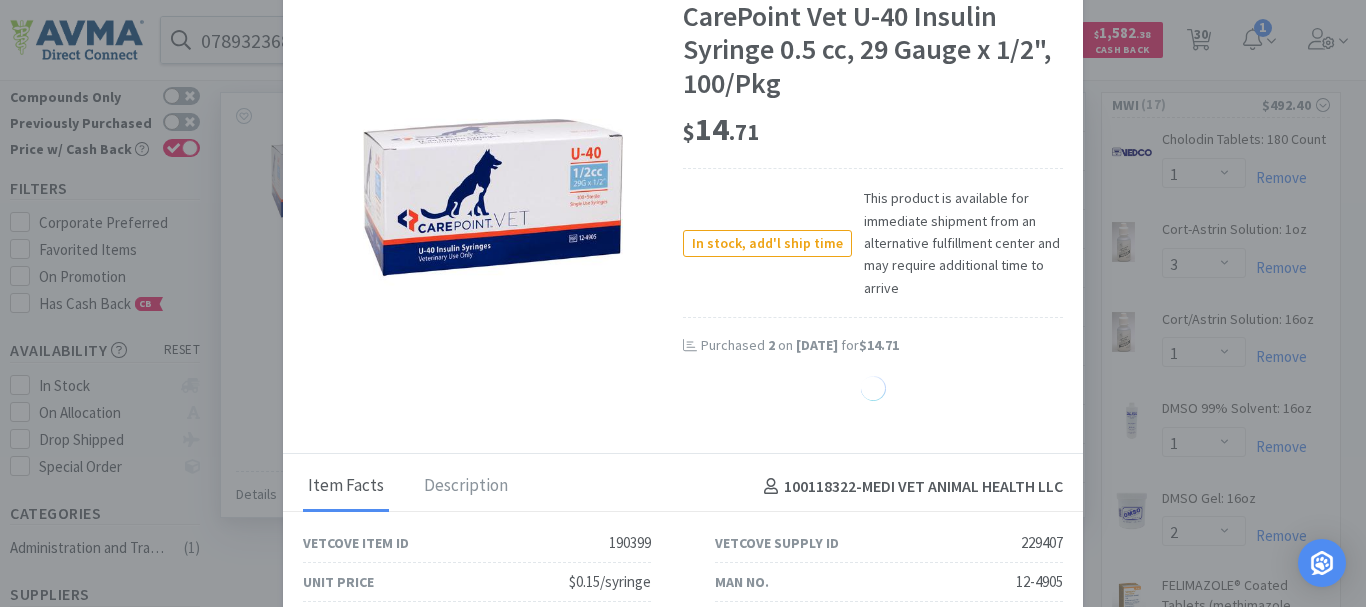 select on "2" 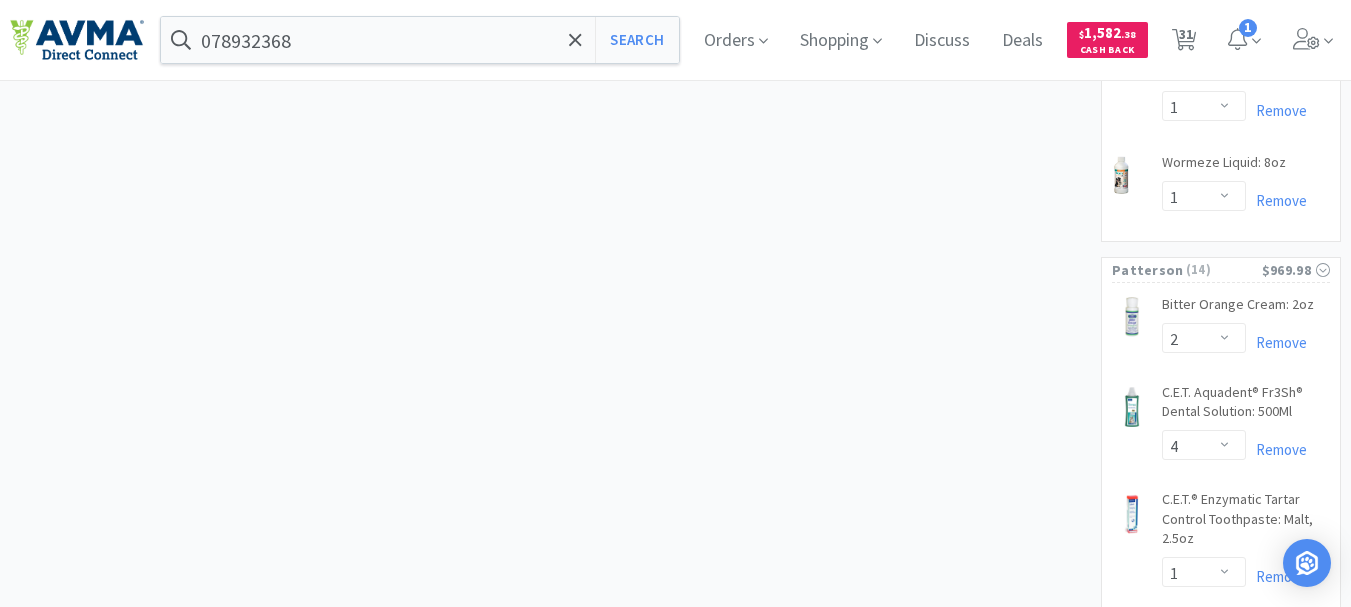 scroll, scrollTop: 1800, scrollLeft: 0, axis: vertical 